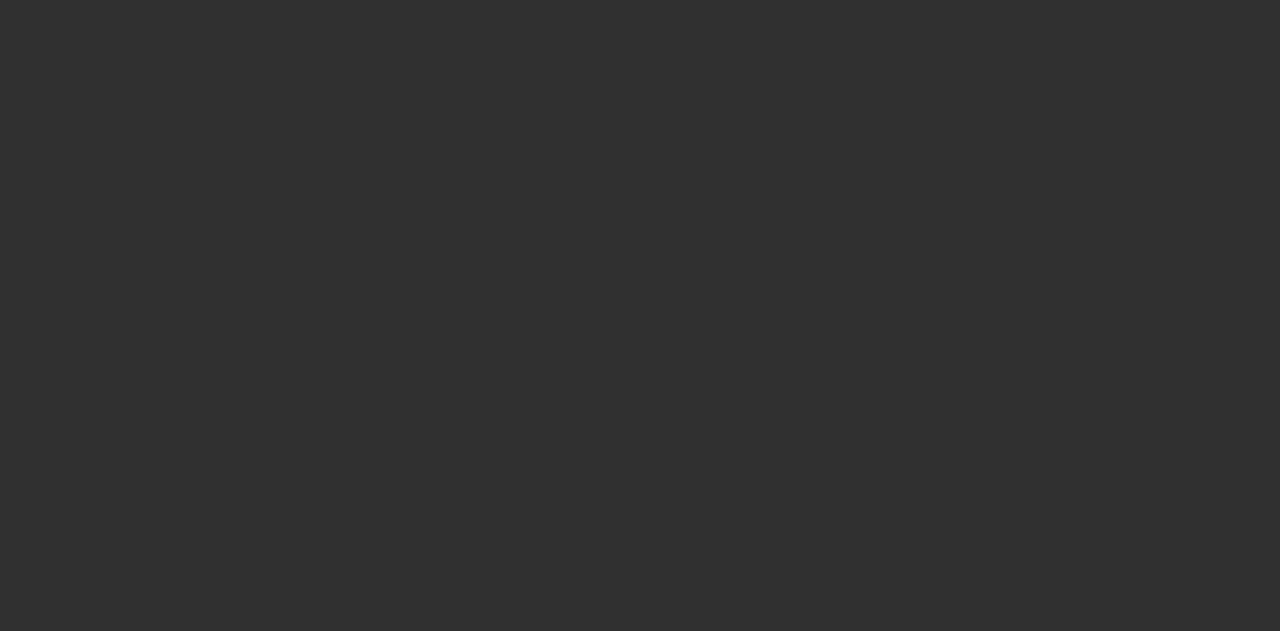 scroll, scrollTop: 0, scrollLeft: 0, axis: both 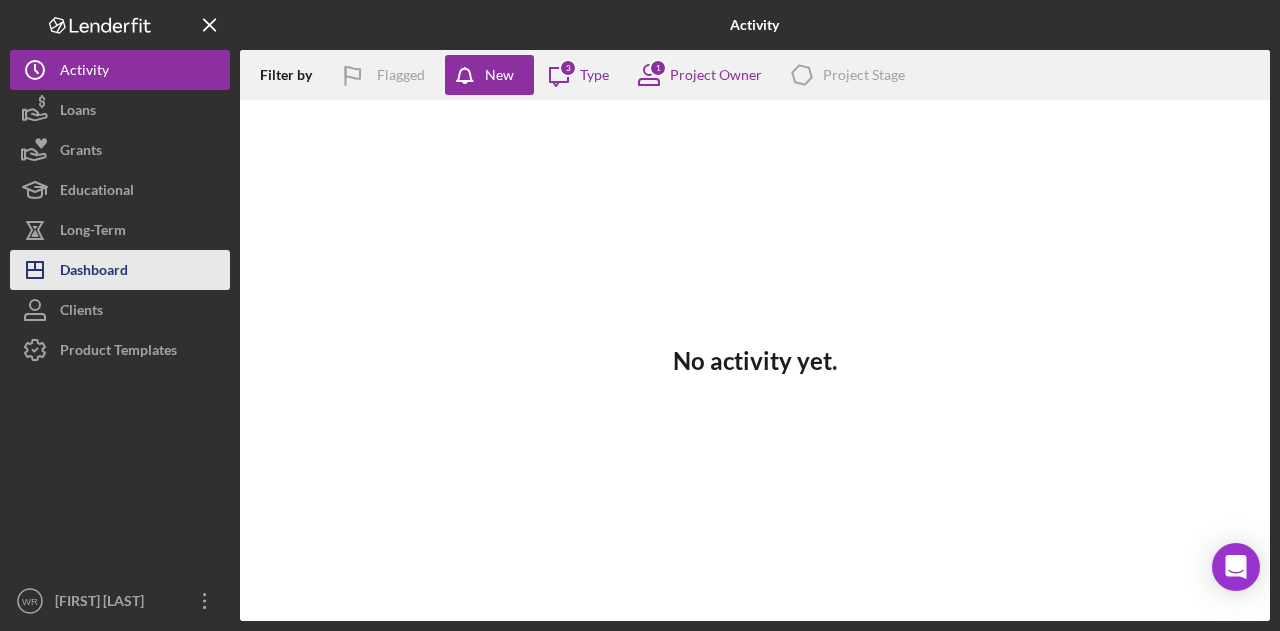 click on "Dashboard" at bounding box center (94, 272) 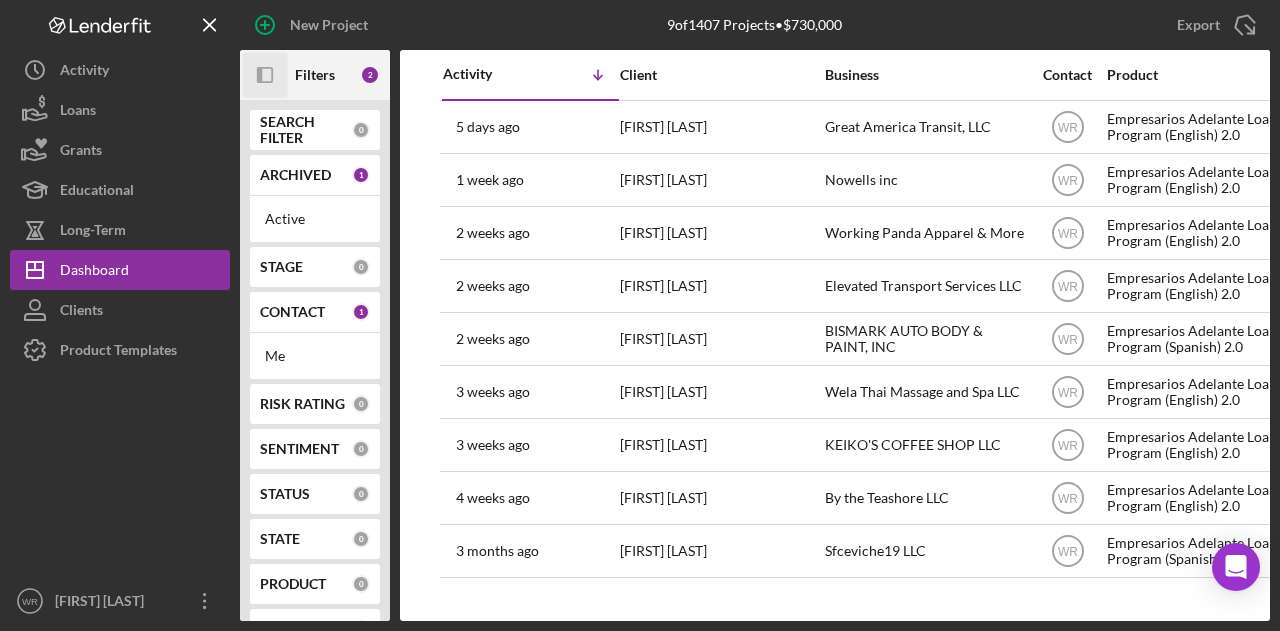 click on "Icon/Panel Side Expand" 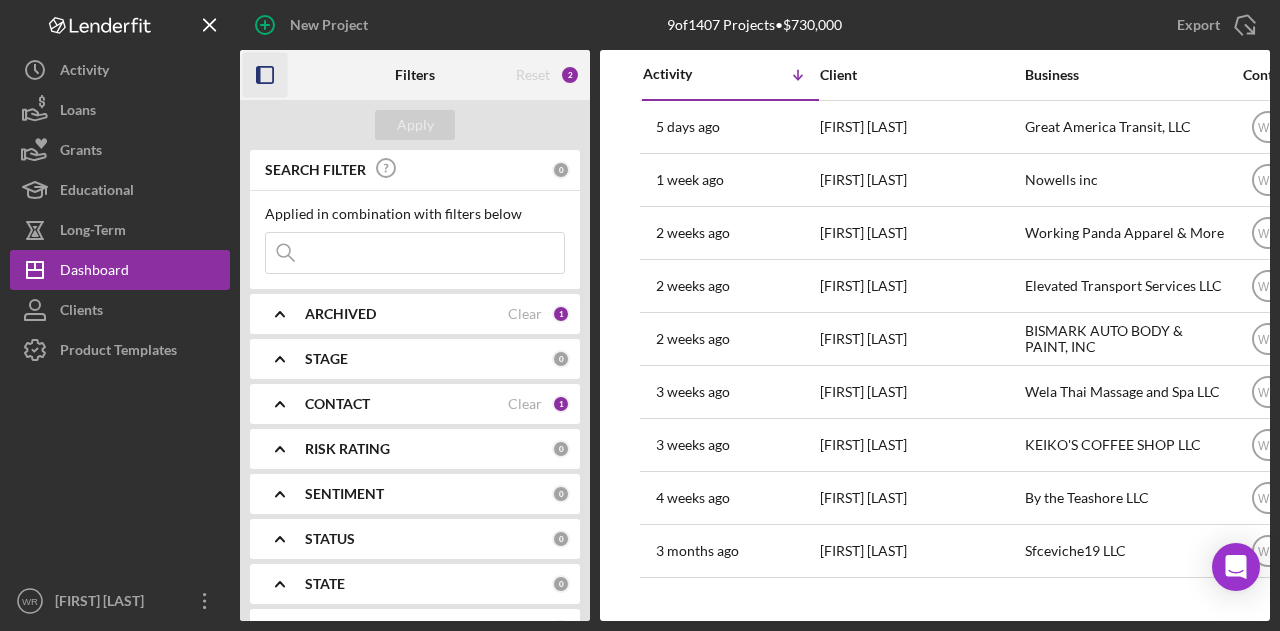 click on "CONTACT" at bounding box center (337, 404) 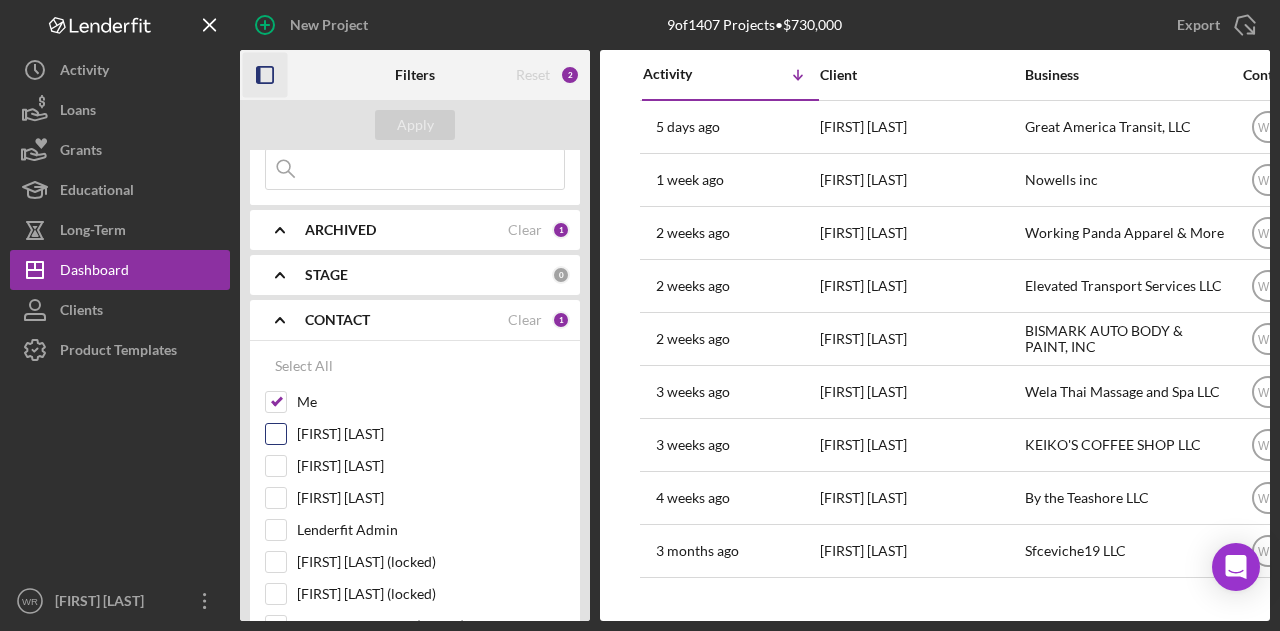 scroll, scrollTop: 200, scrollLeft: 0, axis: vertical 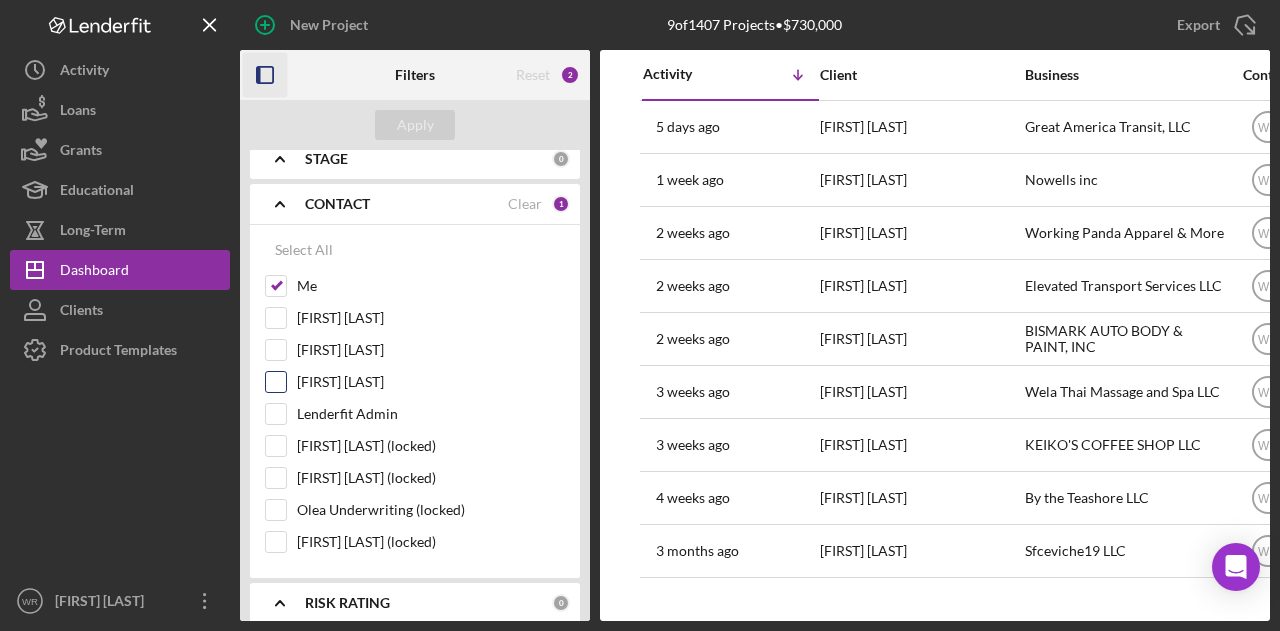 click on "[FIRST] [LAST]" at bounding box center [431, 382] 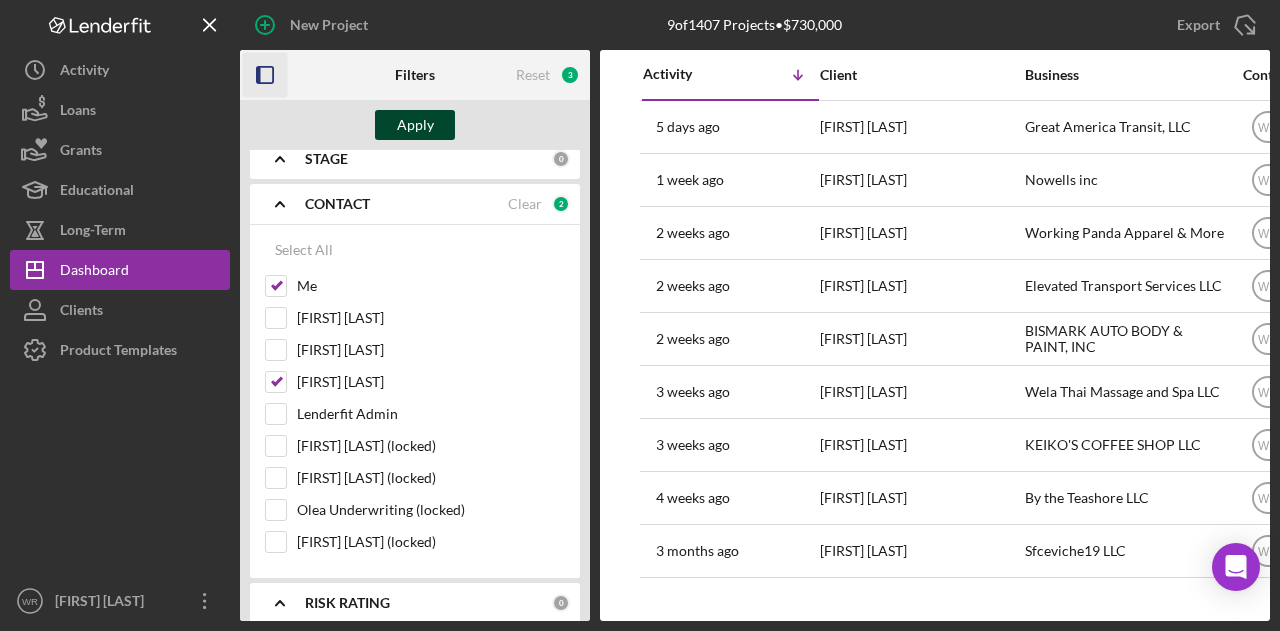 click on "Apply" at bounding box center (415, 125) 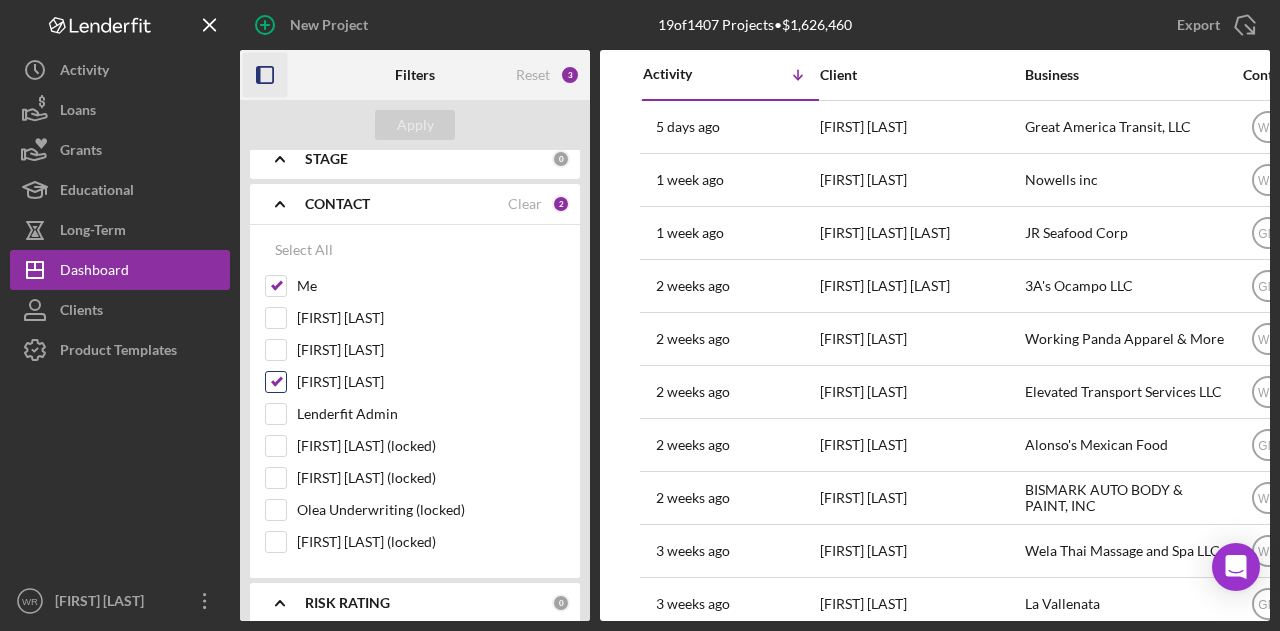 click on "[FIRST] [LAST]" at bounding box center [431, 382] 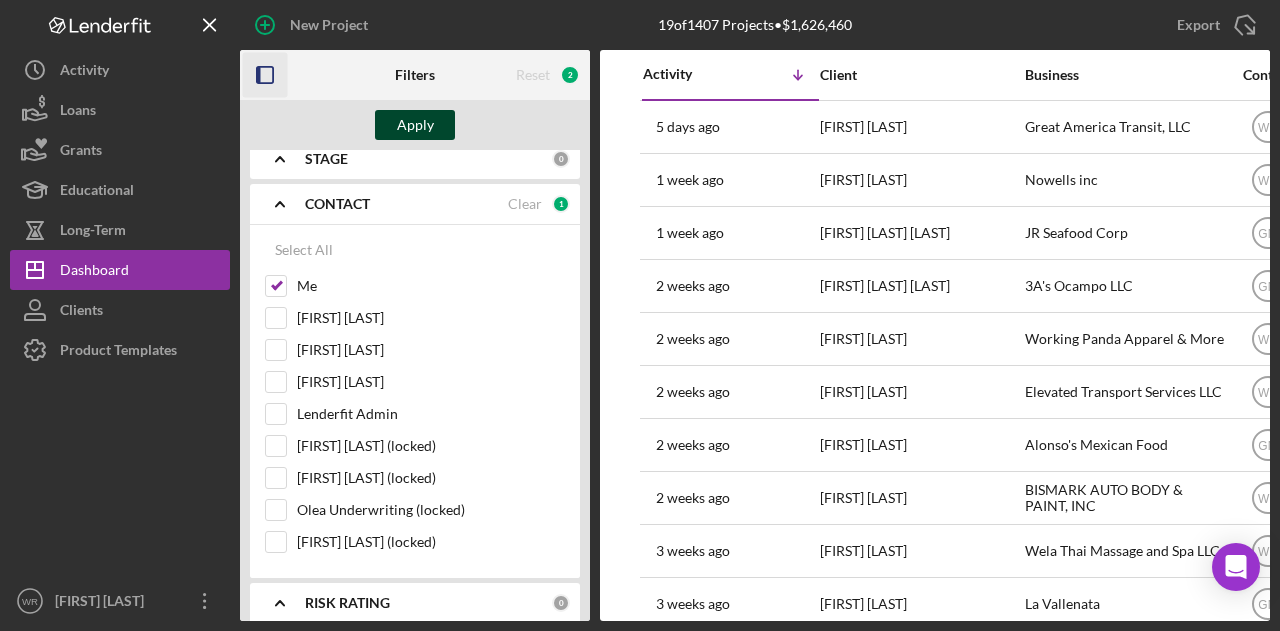 click on "Apply" at bounding box center [415, 125] 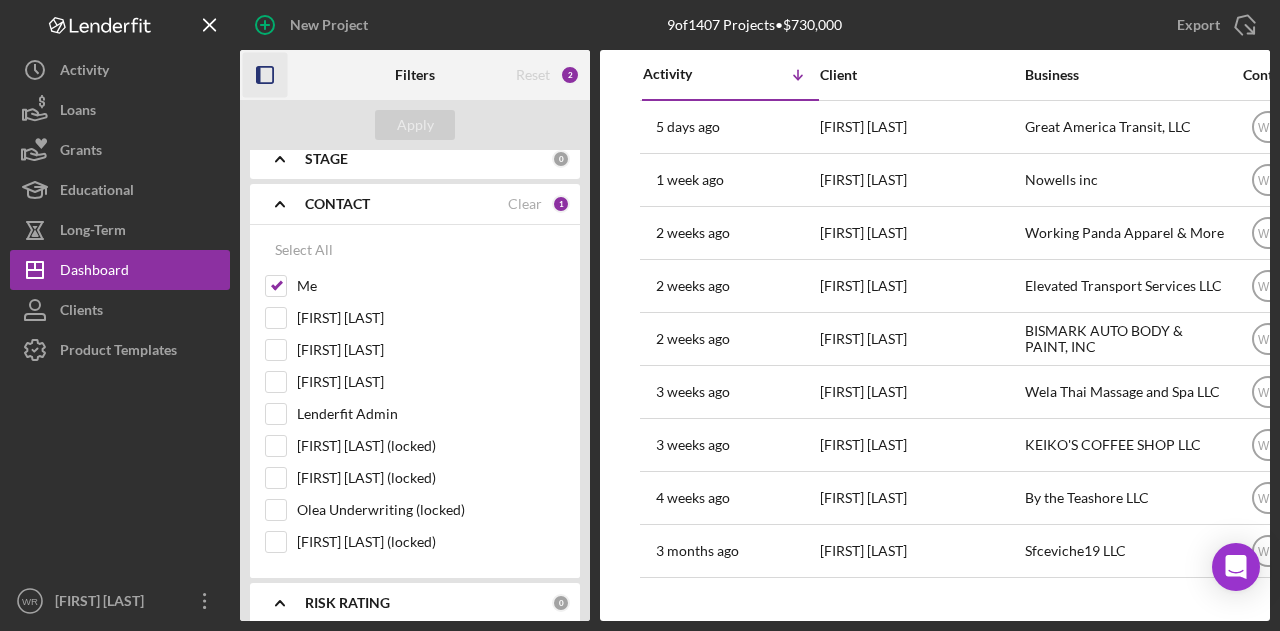 click 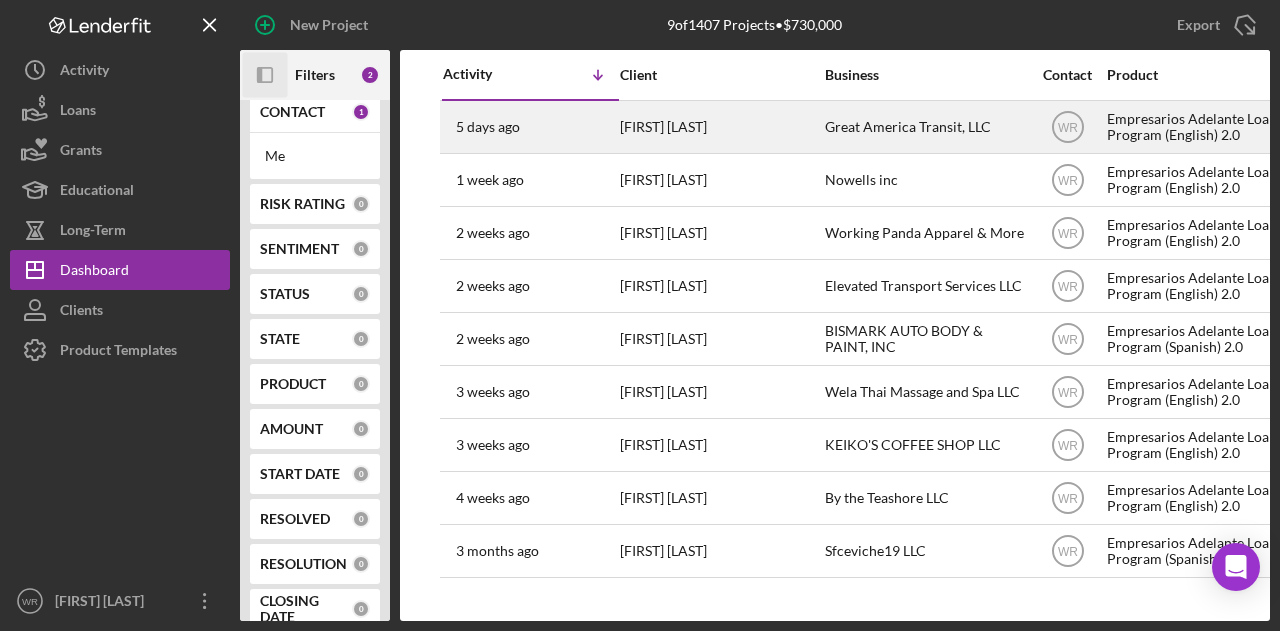 click on "5 days ago [FIRST] [LAST]" at bounding box center [530, 127] 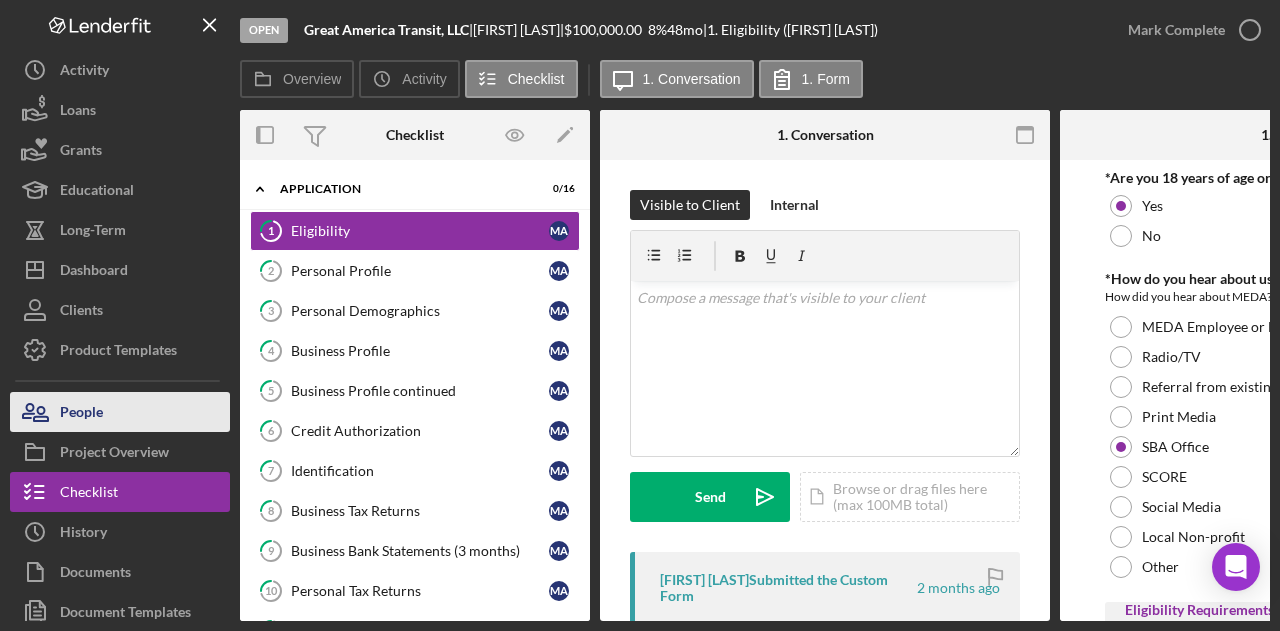 click on "People" at bounding box center [120, 412] 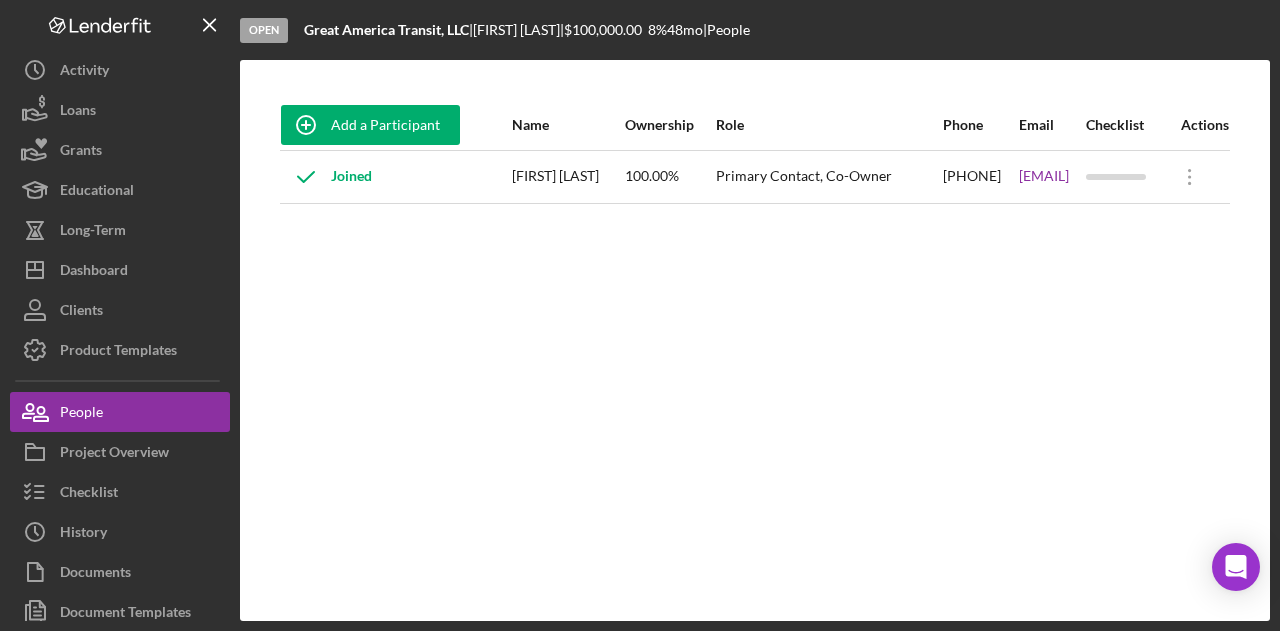 click on "Add a Participant Name Ownership Role Phone Email Checklist Actions  Joined [FIRST] [LAST] 100.00% Primary Contact, Co-Owner ([PHONE]) [EMAIL] Icon/Overflow Icon/Edit  Edit" at bounding box center [755, 340] 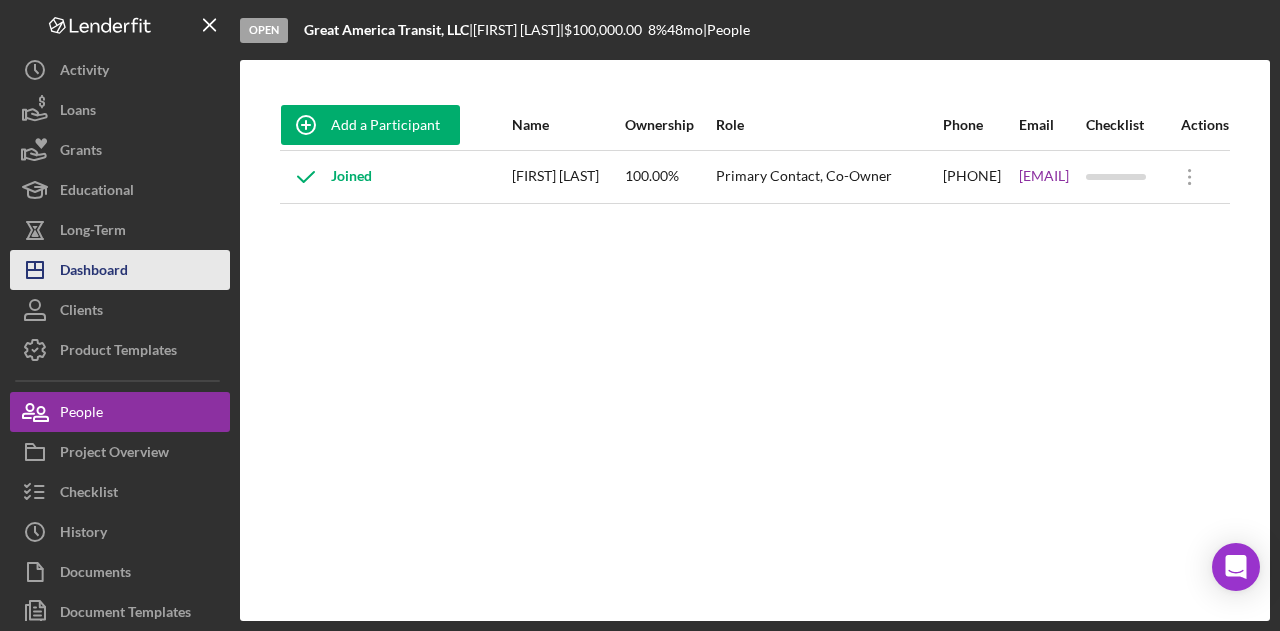 click on "Icon/Dashboard" 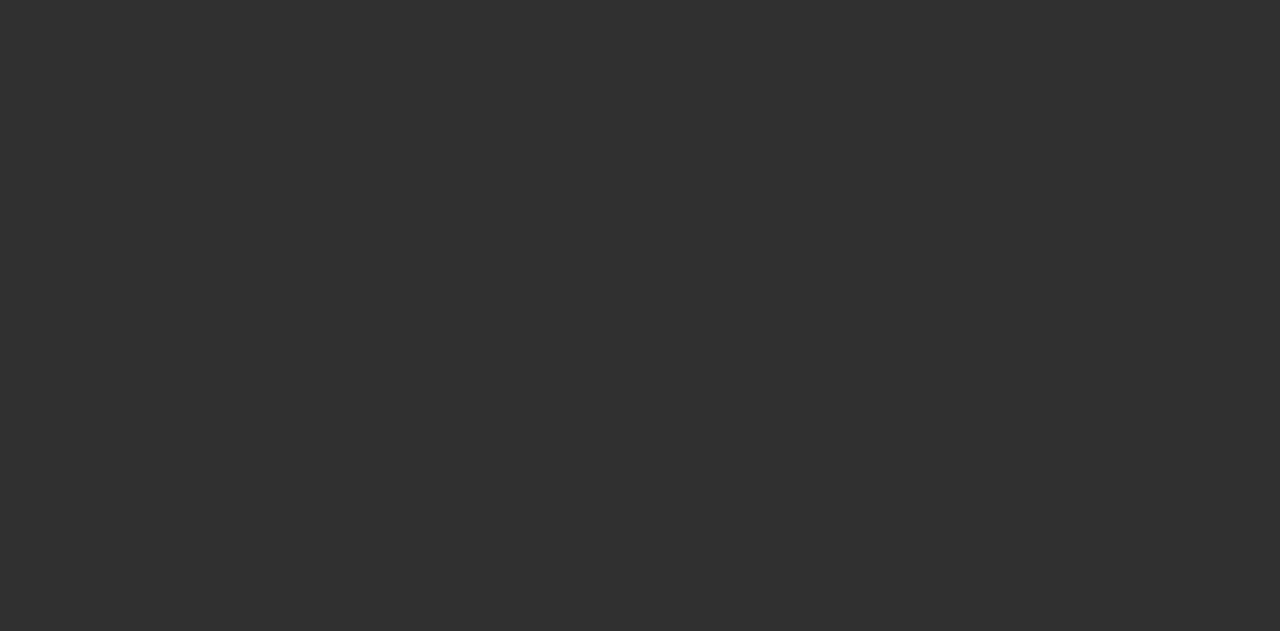 scroll, scrollTop: 0, scrollLeft: 0, axis: both 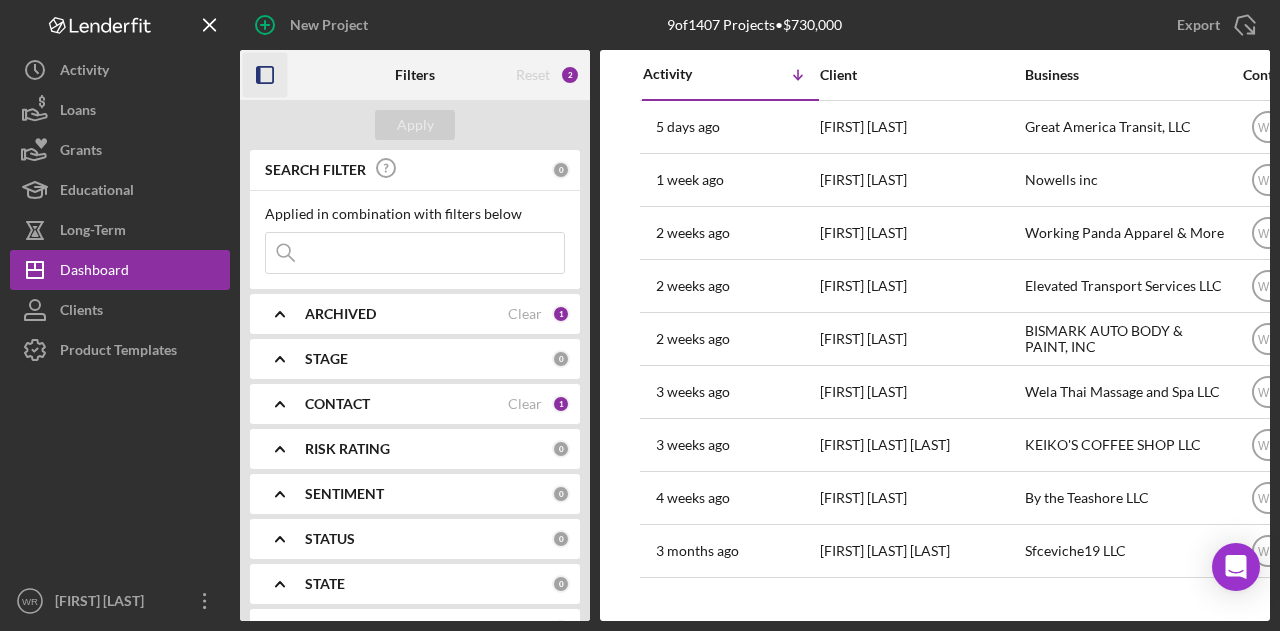 click 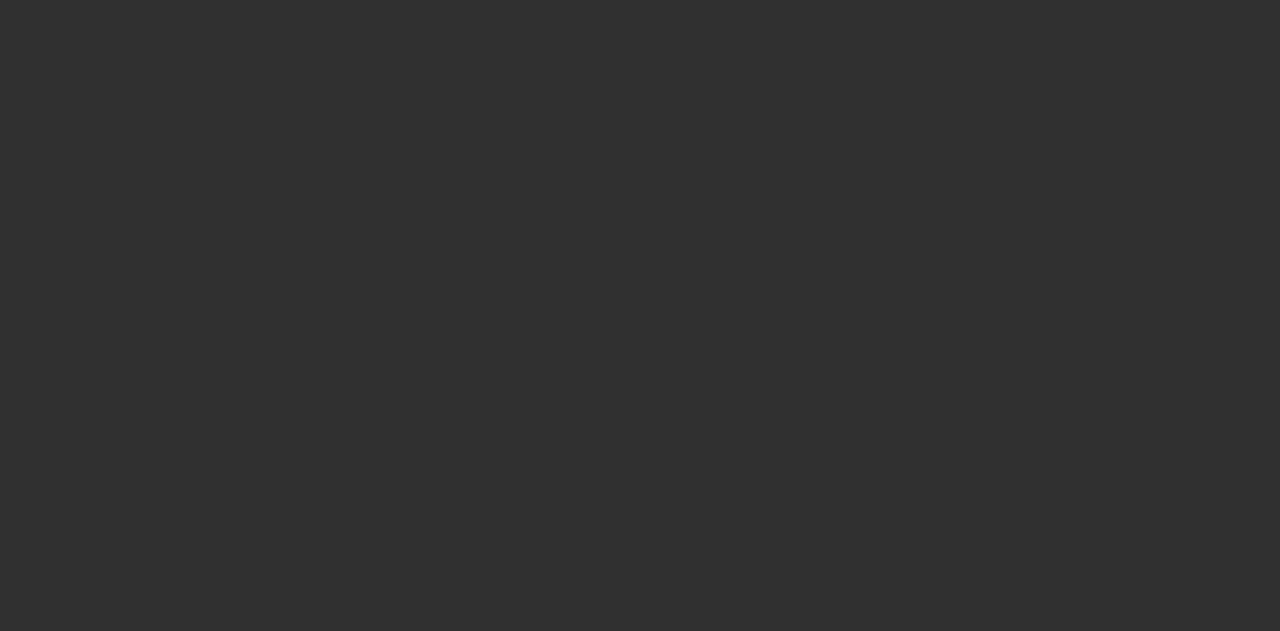 scroll, scrollTop: 0, scrollLeft: 0, axis: both 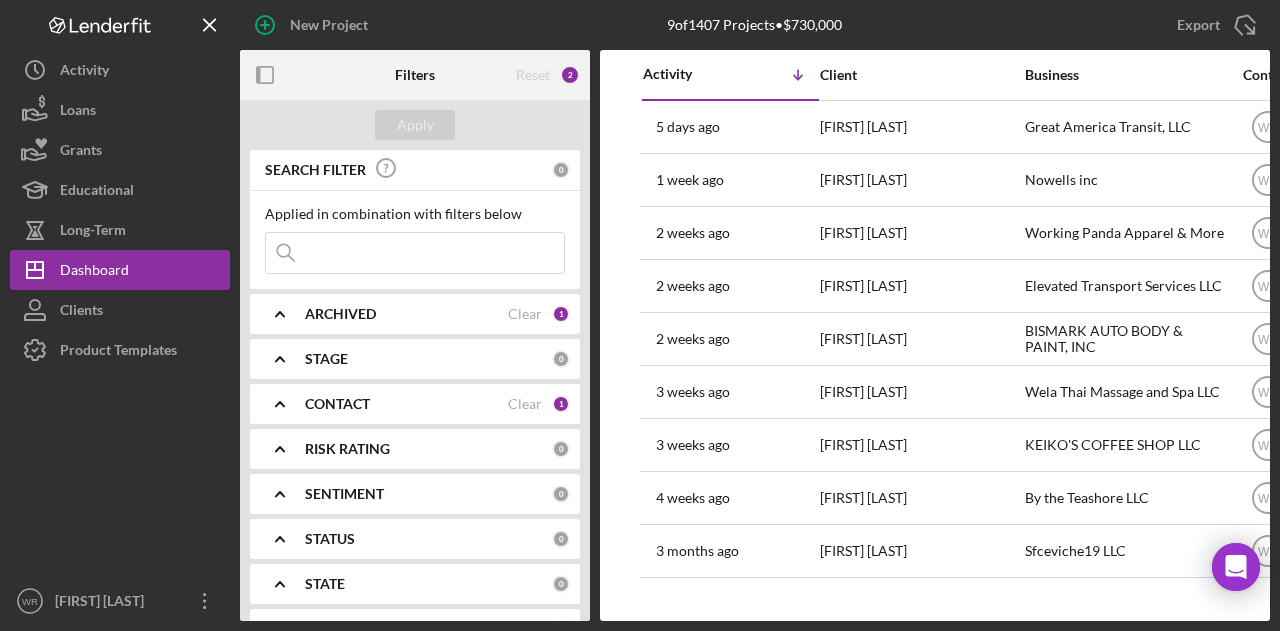 click 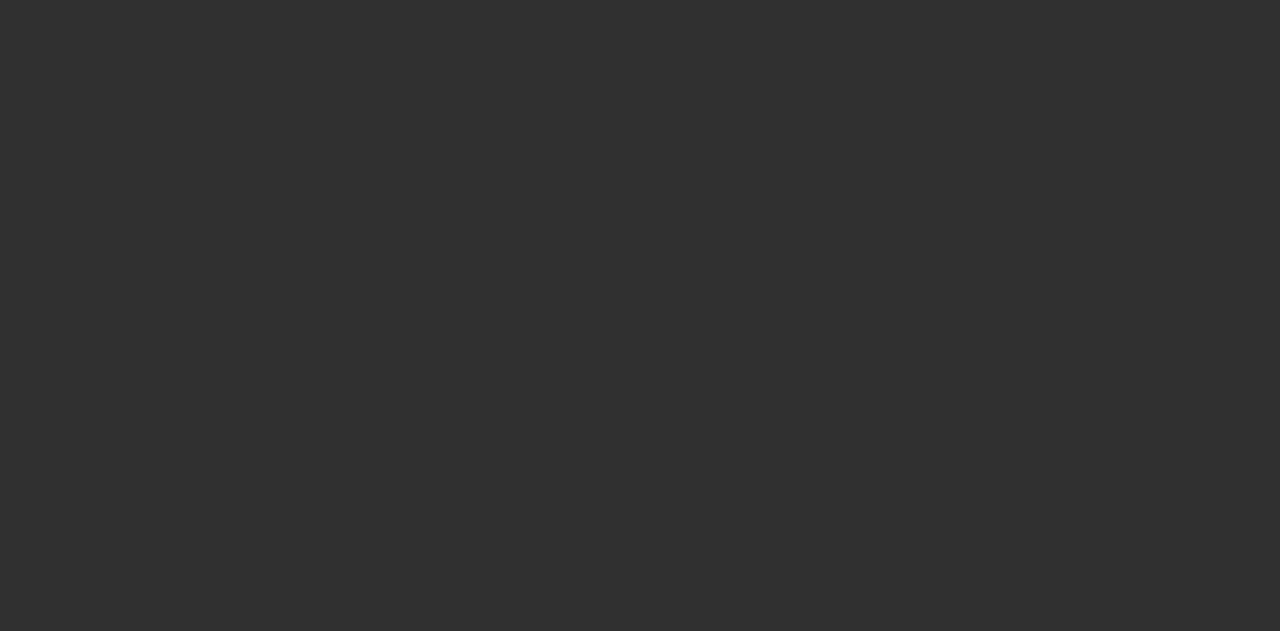 scroll, scrollTop: 0, scrollLeft: 0, axis: both 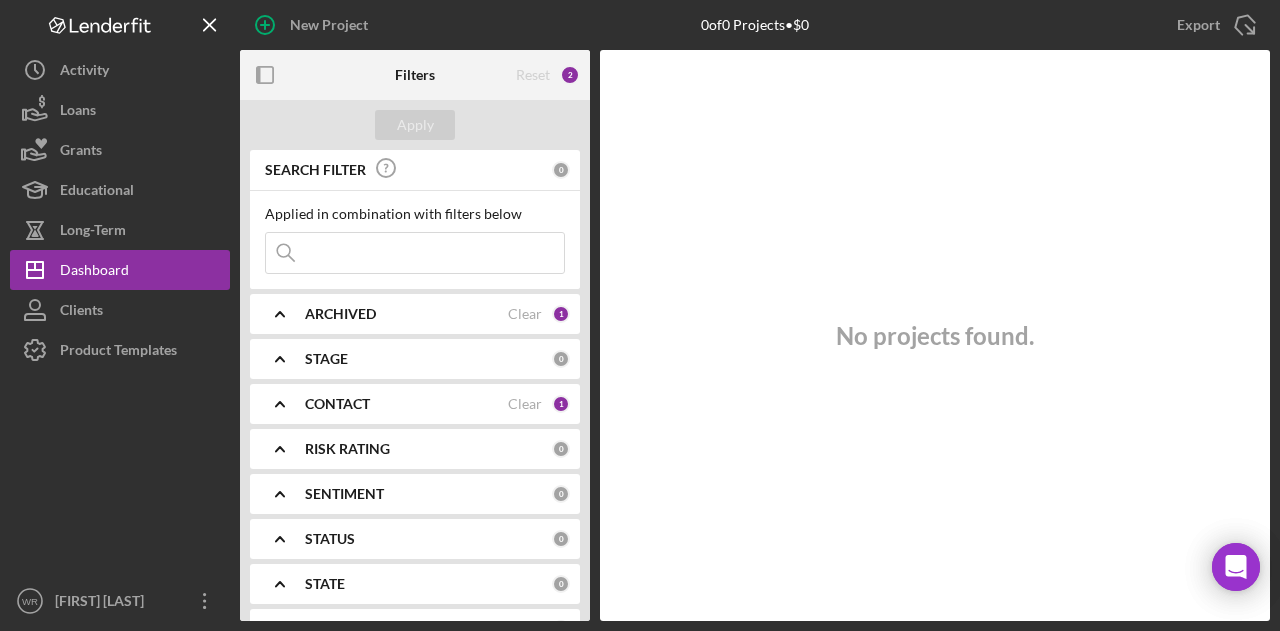 click 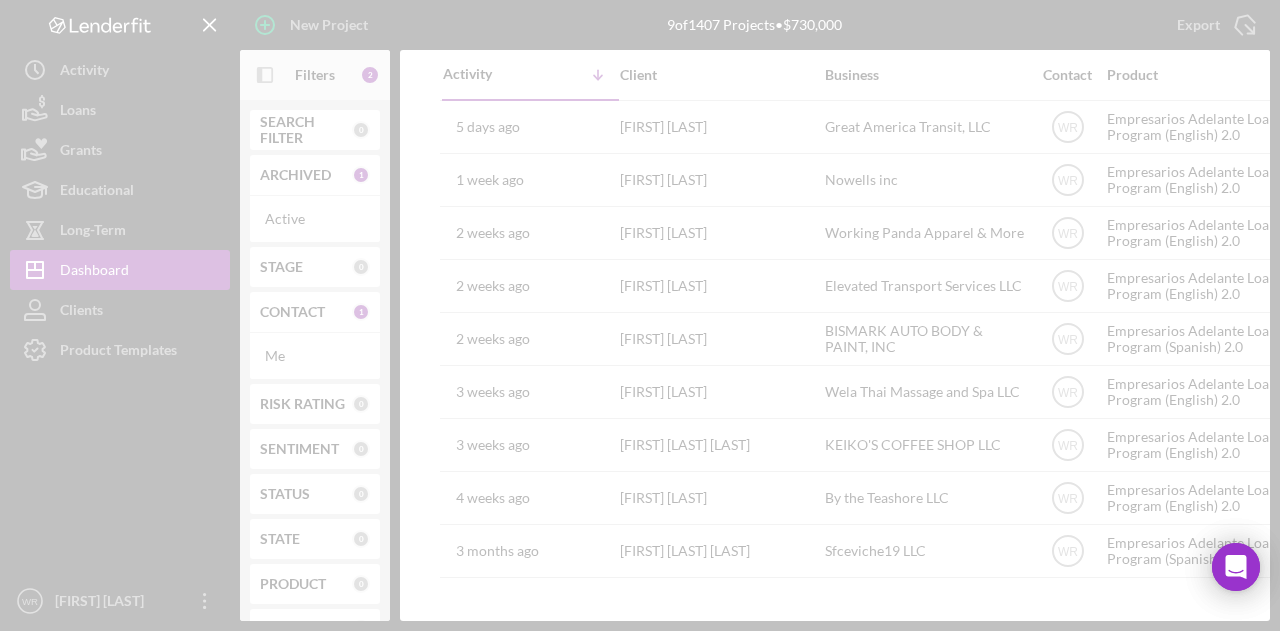 click at bounding box center [640, 315] 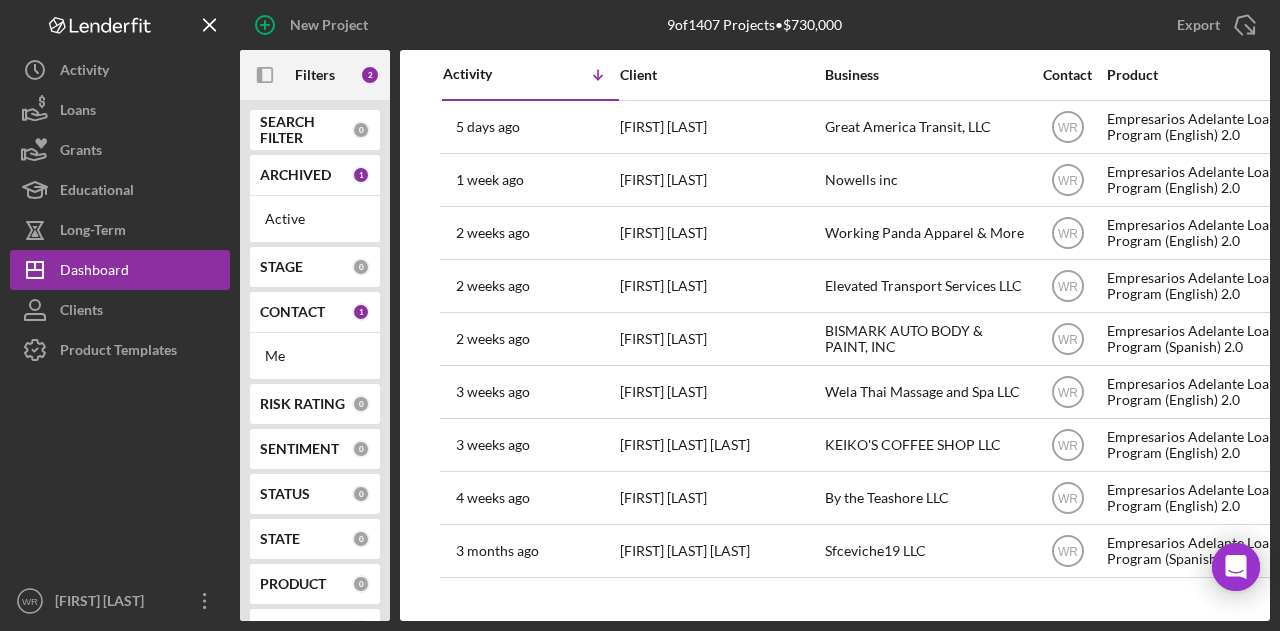 click 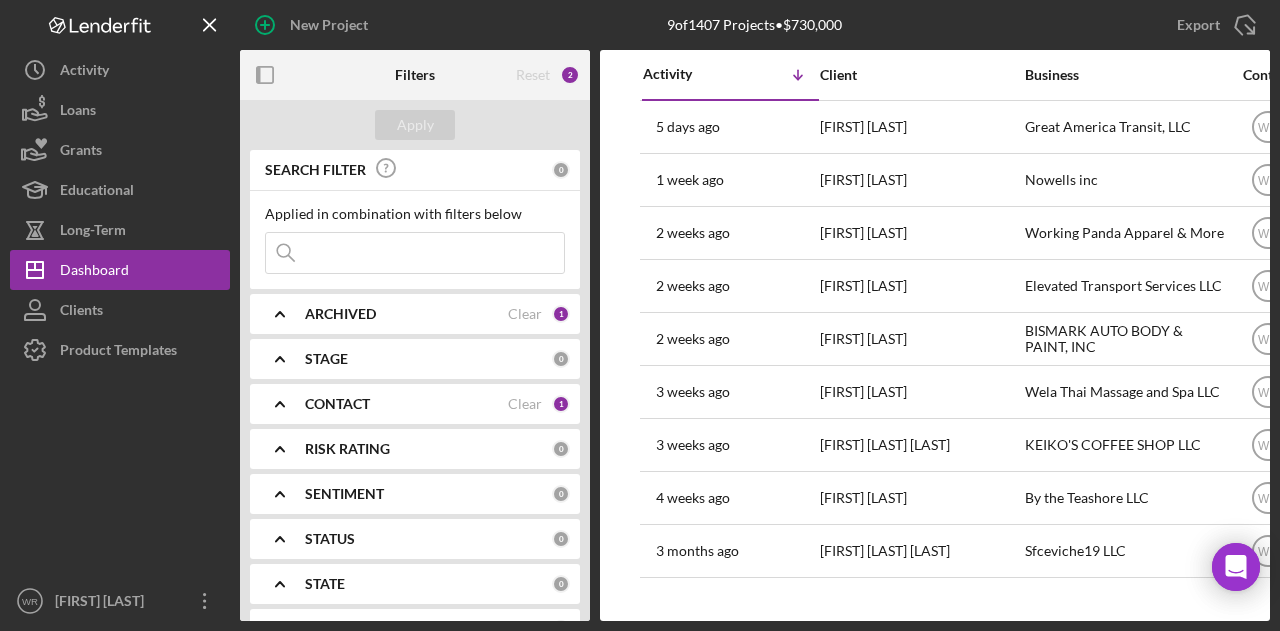 click on "CONTACT" at bounding box center (337, 404) 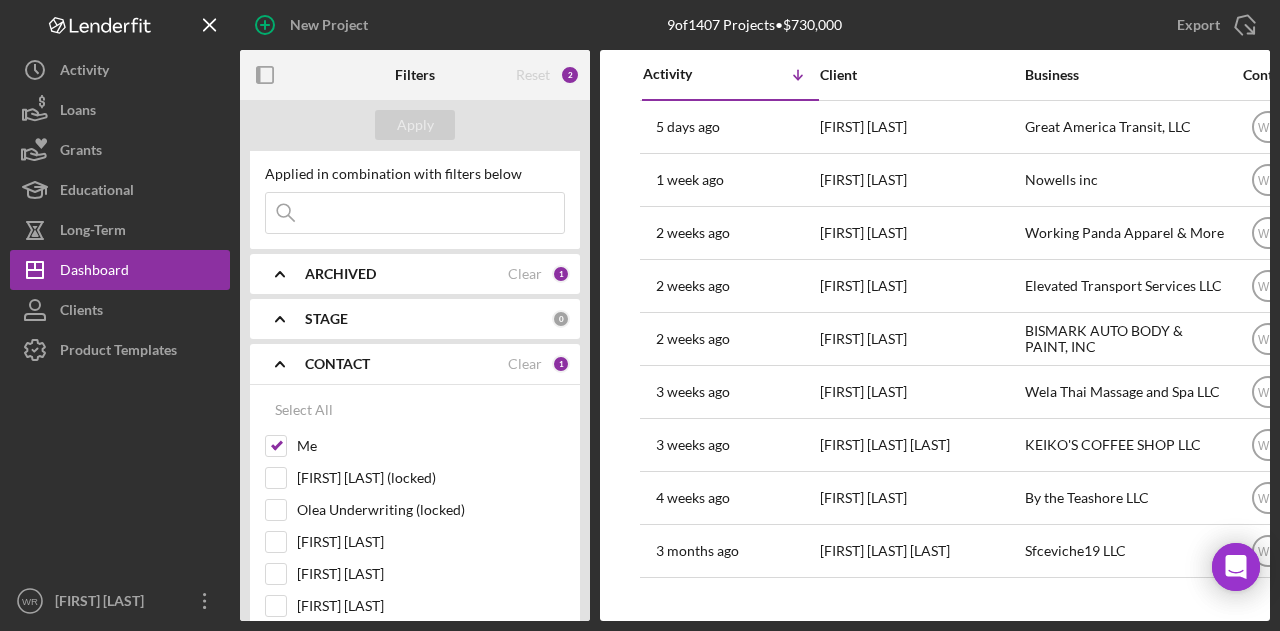 scroll, scrollTop: 100, scrollLeft: 0, axis: vertical 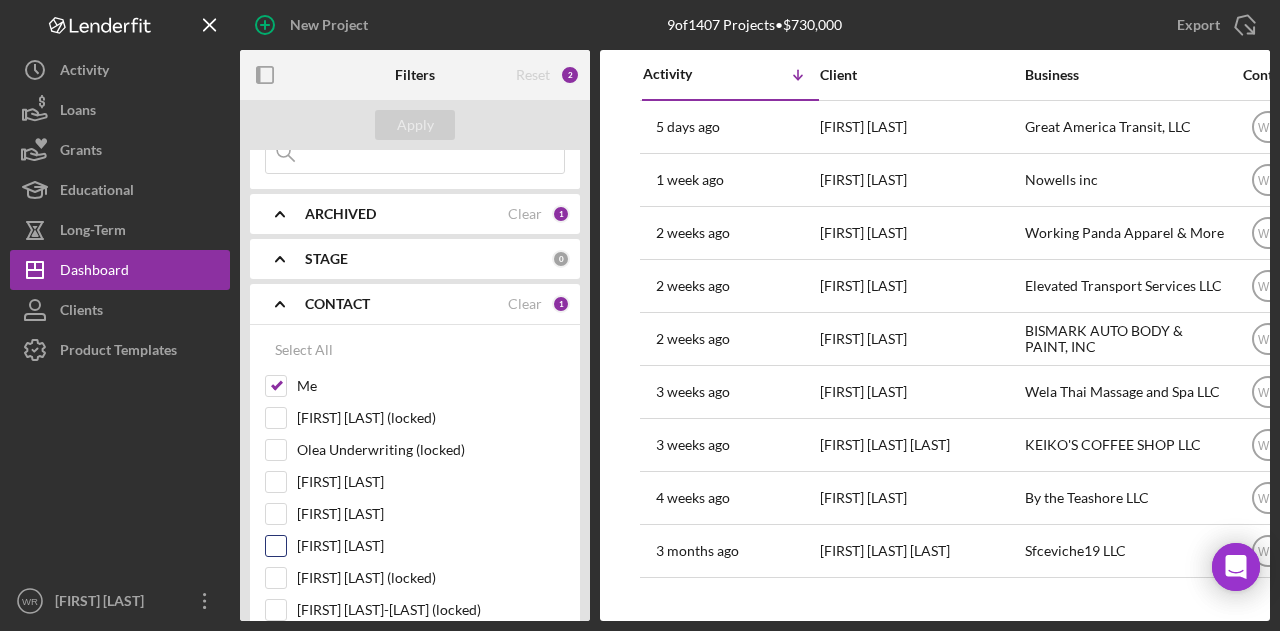 click on "[FIRST] [LAST]" at bounding box center [431, 546] 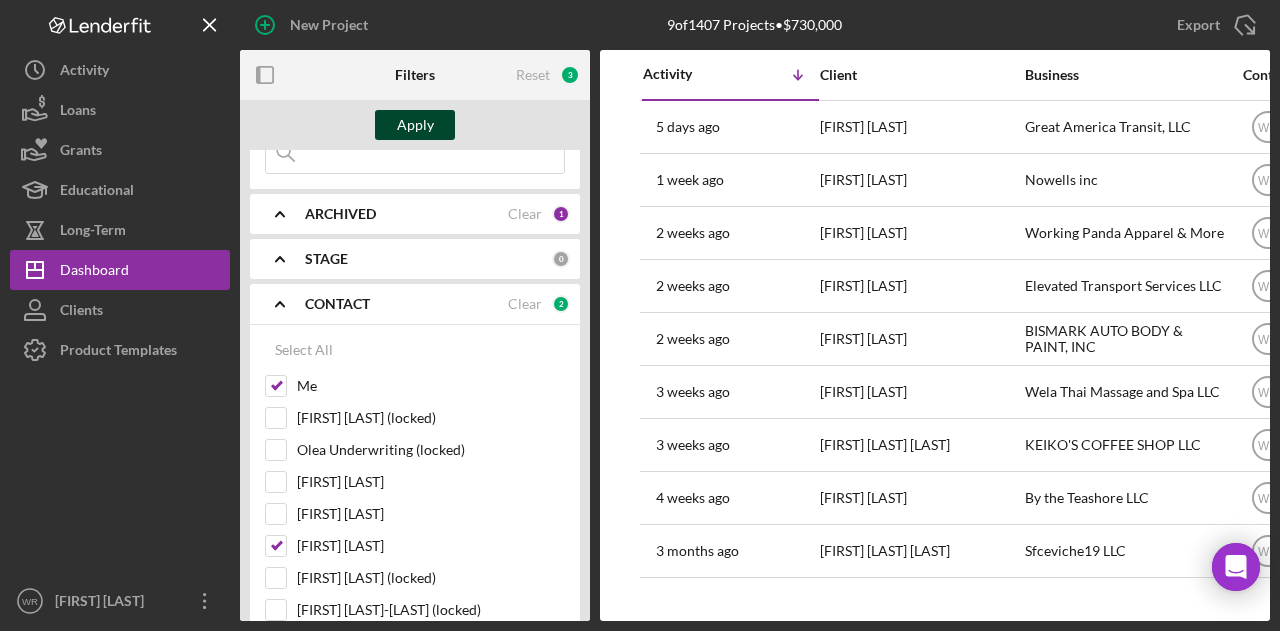 click on "Apply" at bounding box center [415, 125] 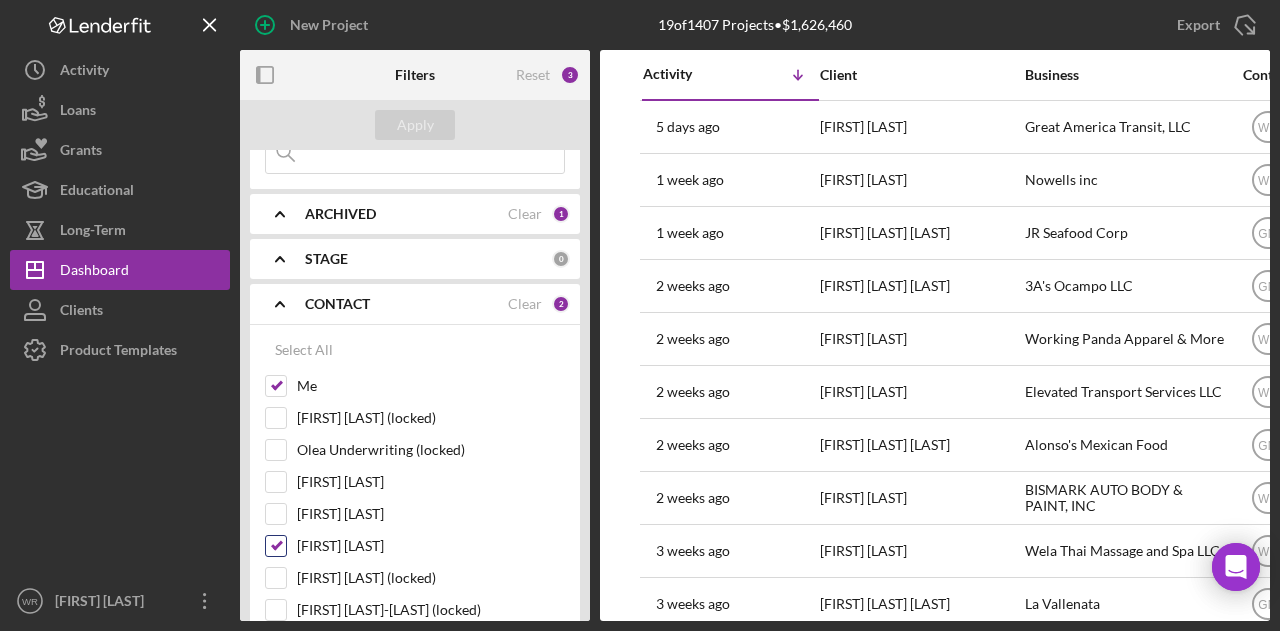 click on "[FIRST] [LAST]" at bounding box center [431, 546] 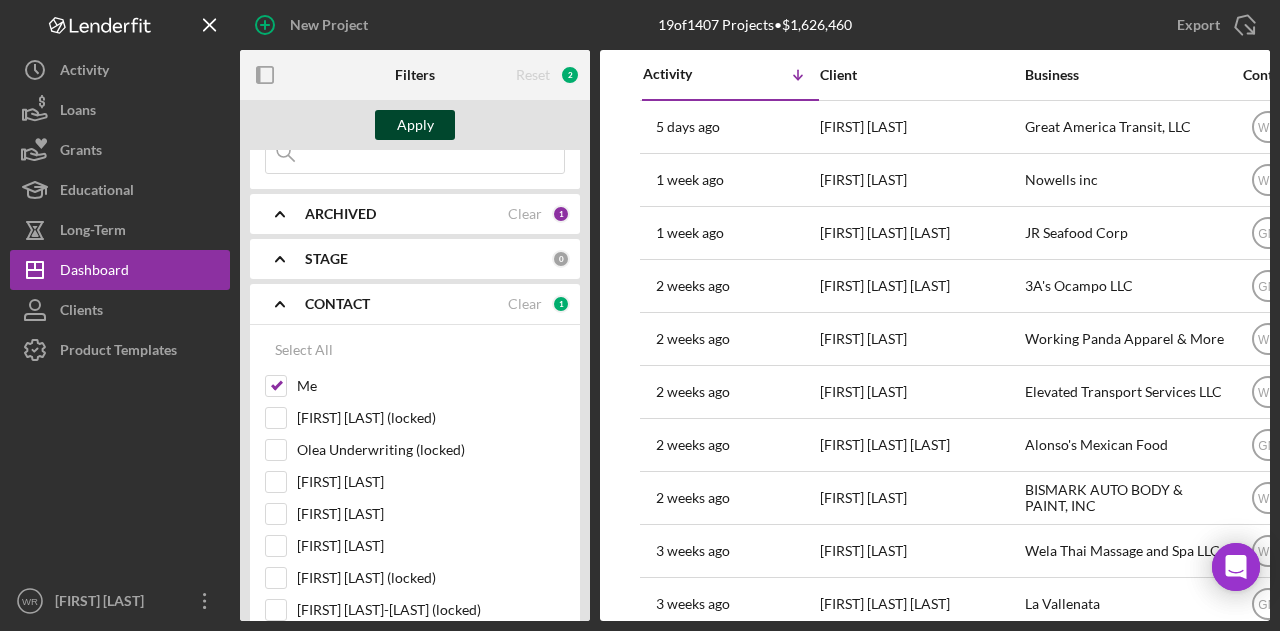 click on "Apply" at bounding box center (415, 125) 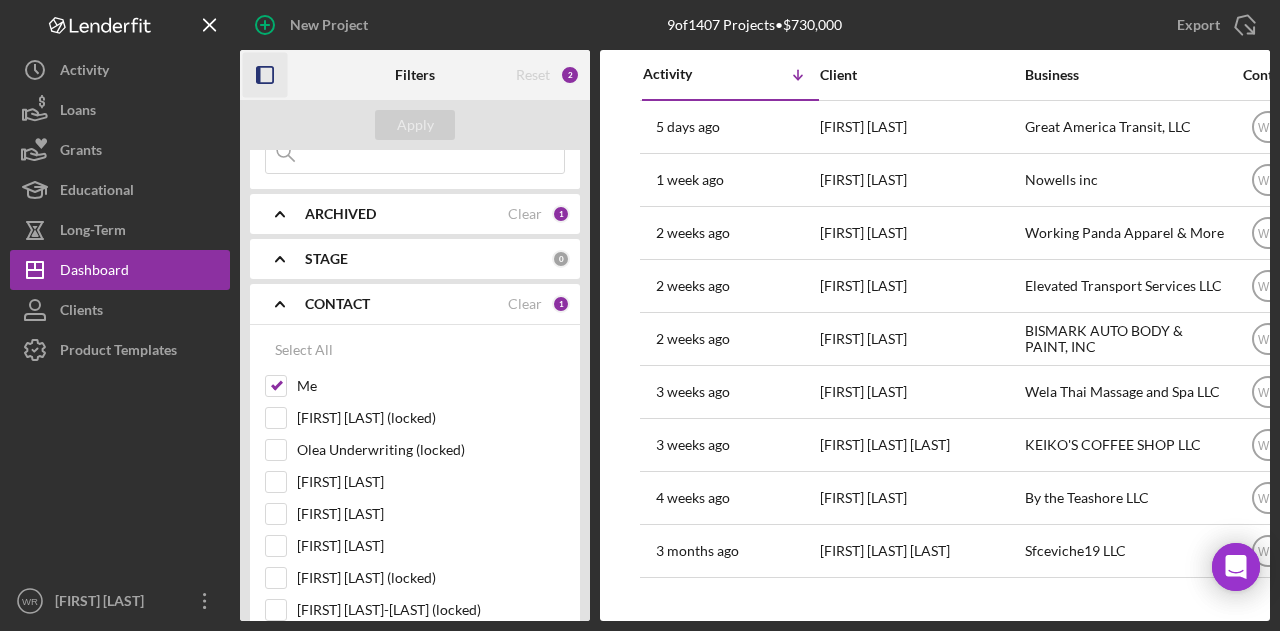 click 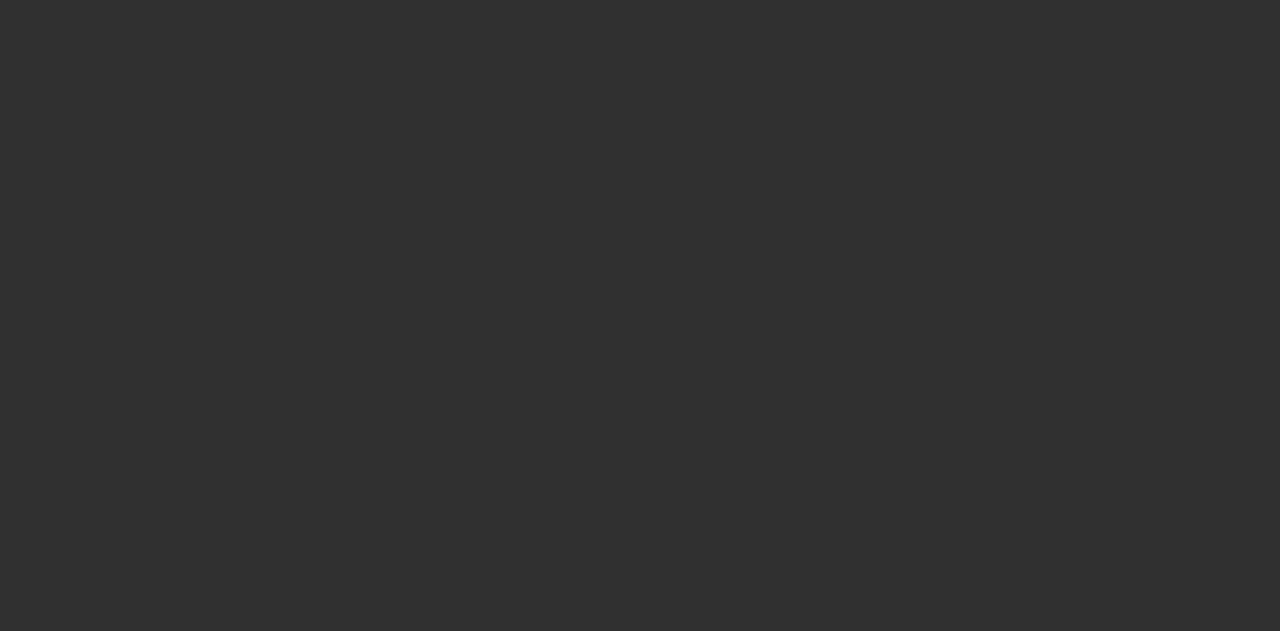 scroll, scrollTop: 0, scrollLeft: 0, axis: both 